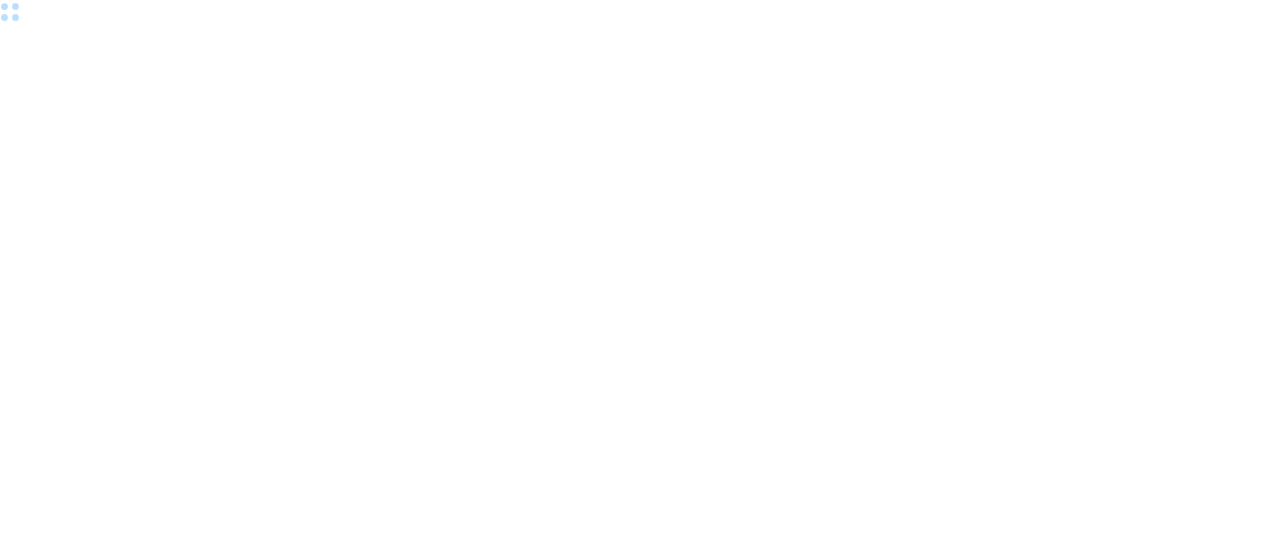 scroll, scrollTop: 0, scrollLeft: 0, axis: both 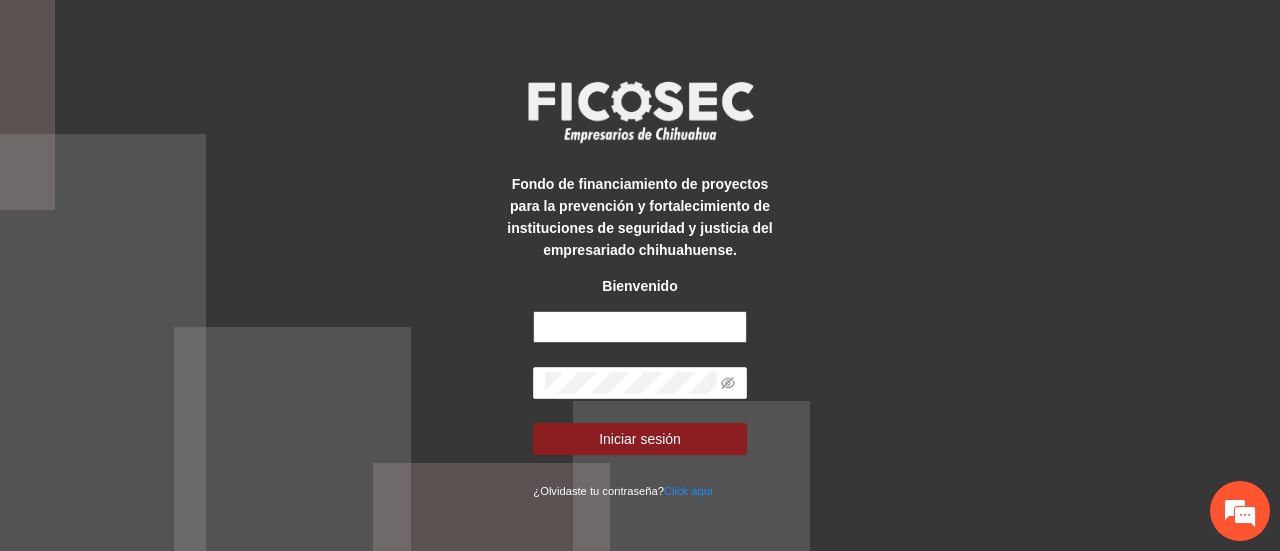 click at bounding box center (639, 327) 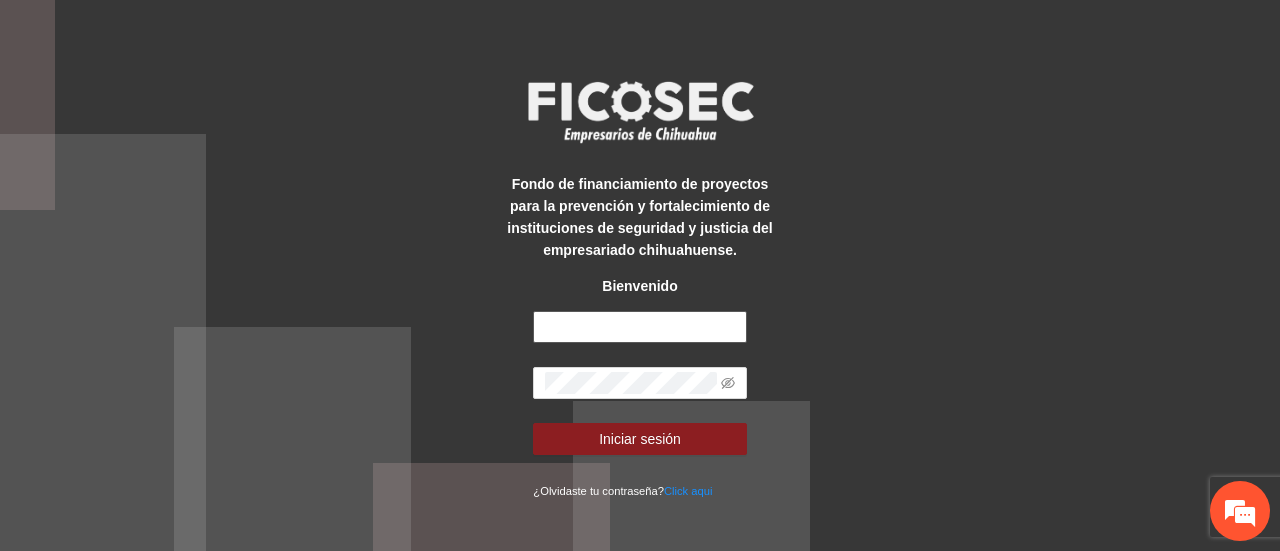 type on "**********" 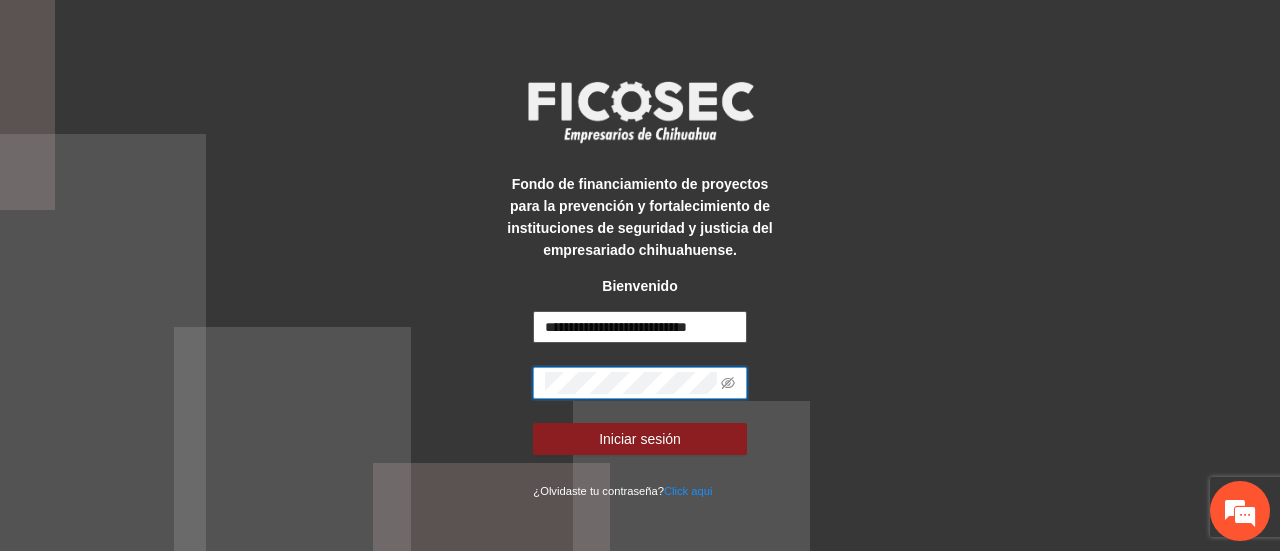 click on "Iniciar sesión" at bounding box center (639, 439) 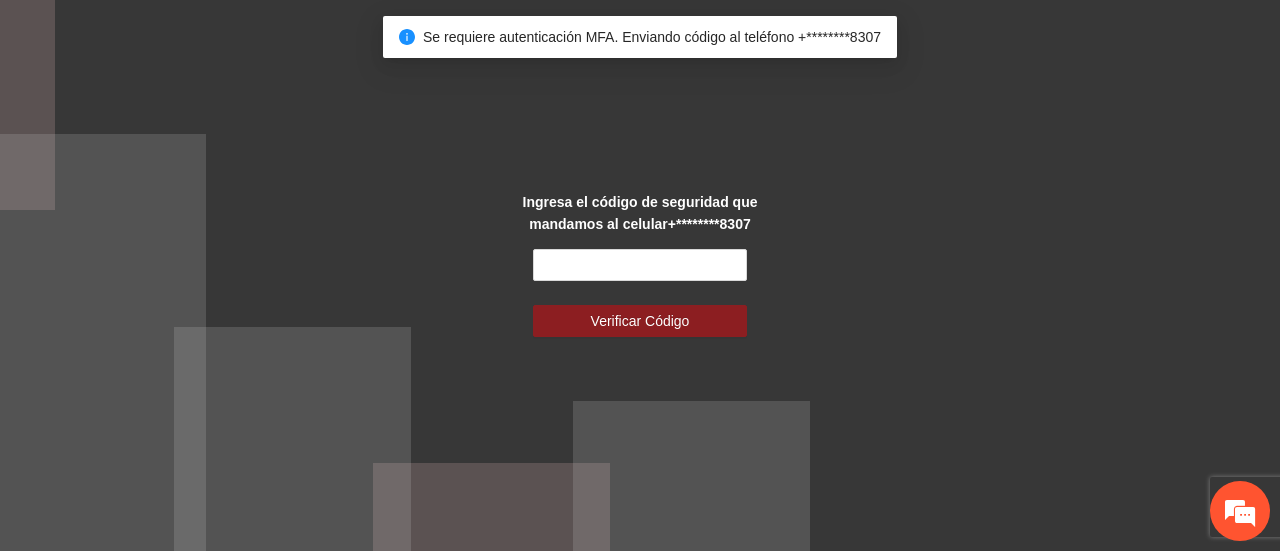scroll, scrollTop: 0, scrollLeft: 0, axis: both 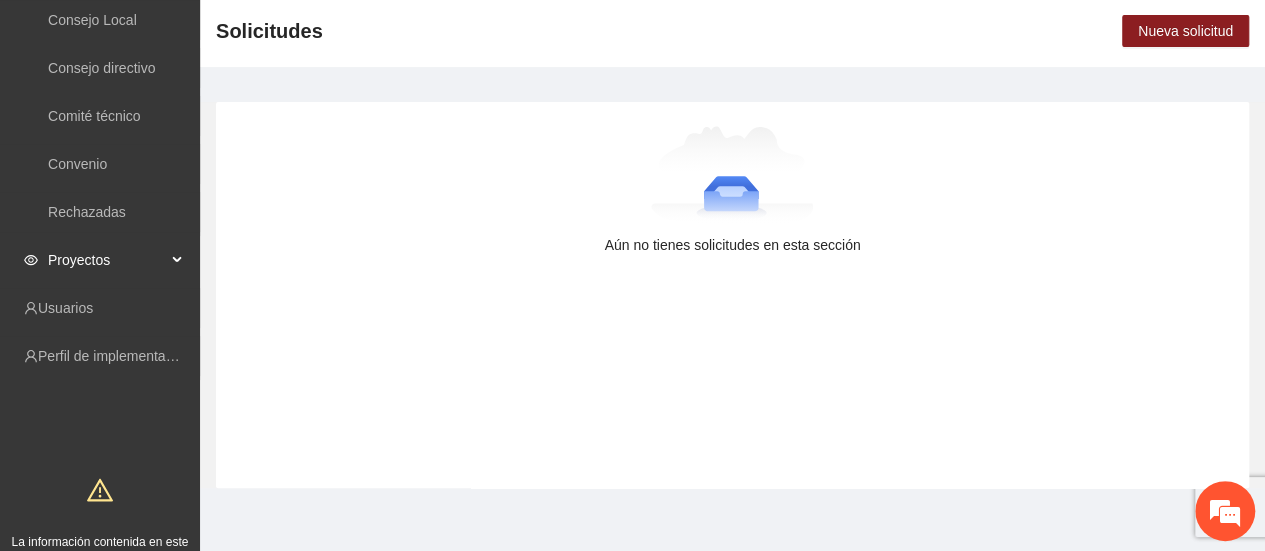 click on "Proyectos" at bounding box center [107, 260] 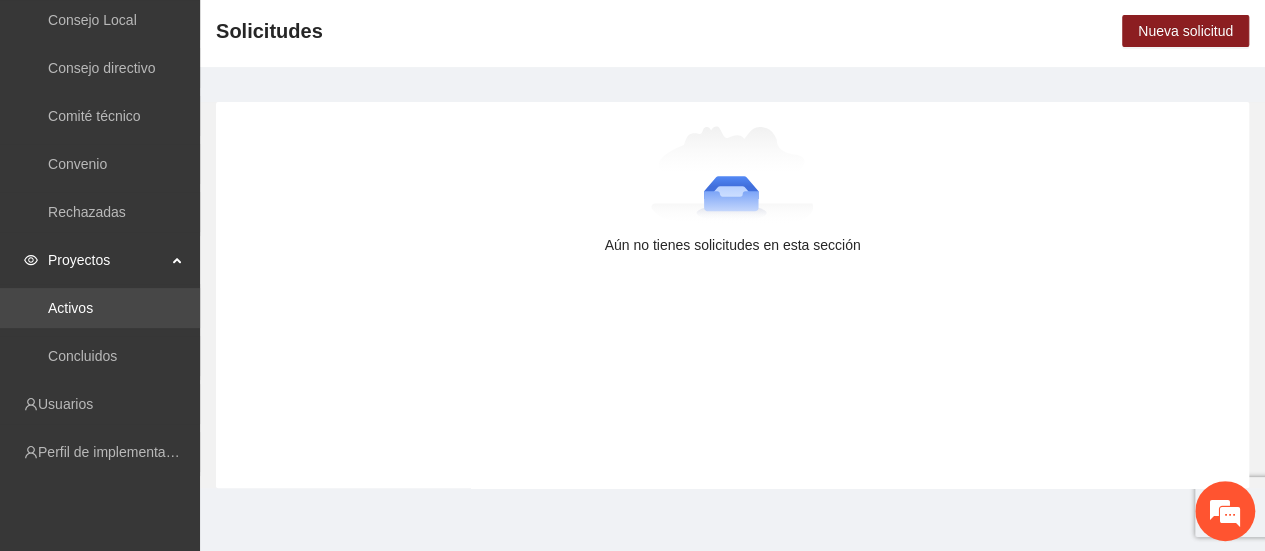 click on "Activos" at bounding box center (70, 308) 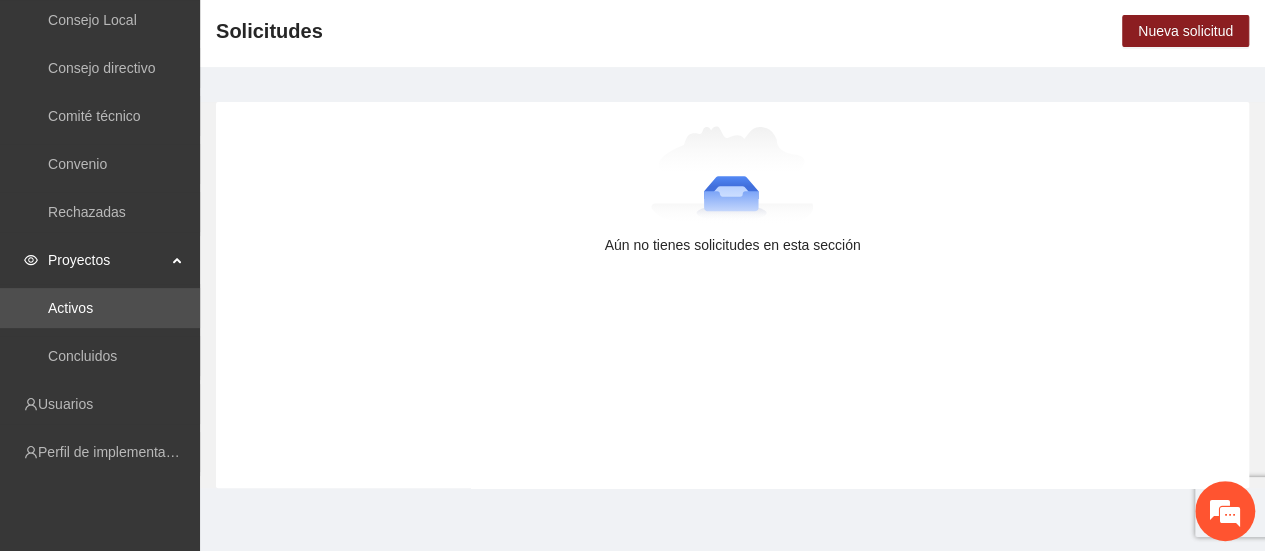 scroll, scrollTop: 0, scrollLeft: 0, axis: both 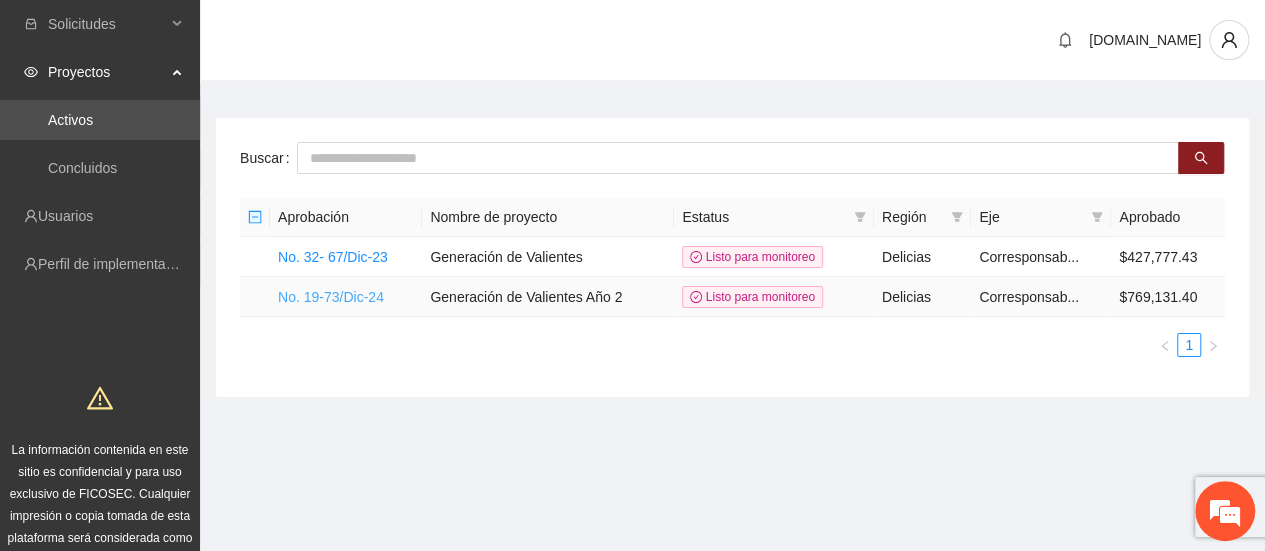 click on "No. 19-73/Dic-24" at bounding box center [331, 297] 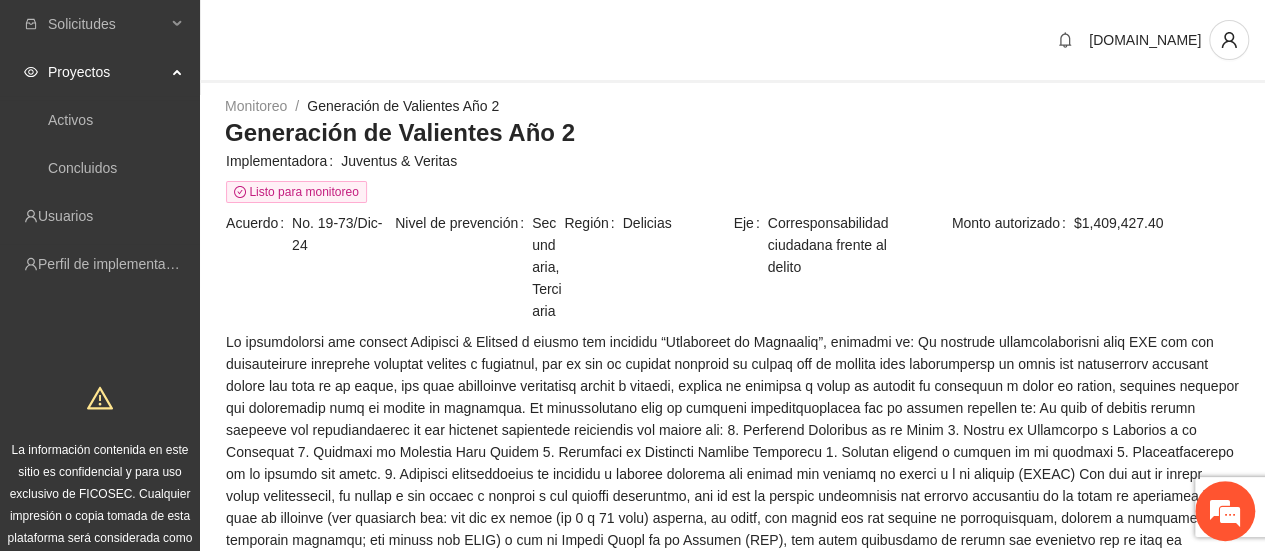 scroll, scrollTop: 0, scrollLeft: 0, axis: both 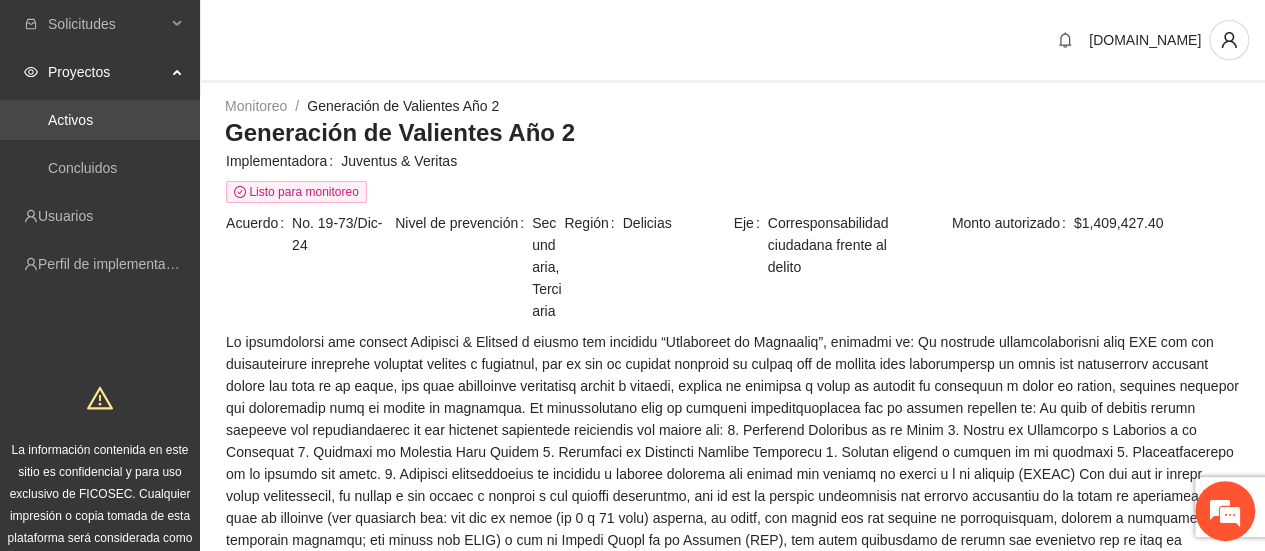 click on "Activos" at bounding box center (70, 120) 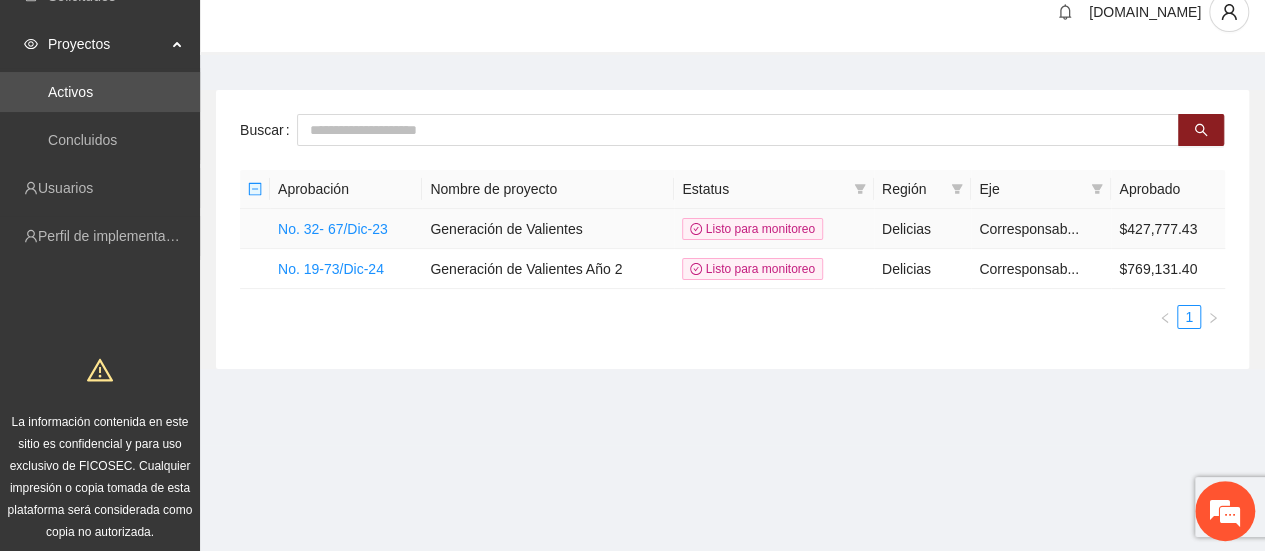 scroll, scrollTop: 36, scrollLeft: 0, axis: vertical 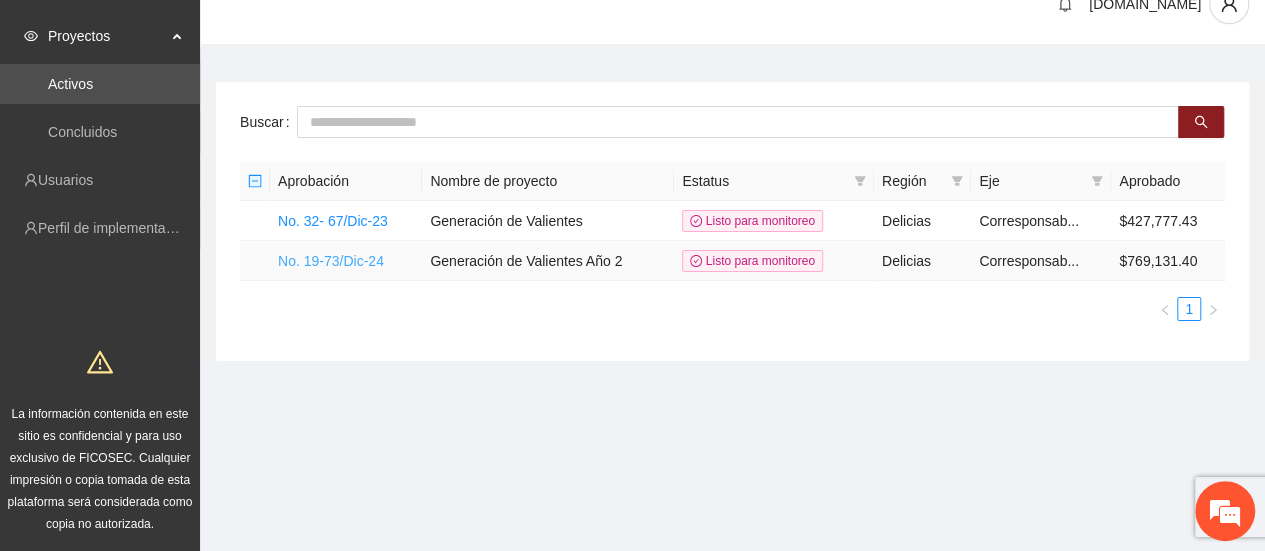 click on "No. 19-73/Dic-24" at bounding box center (331, 261) 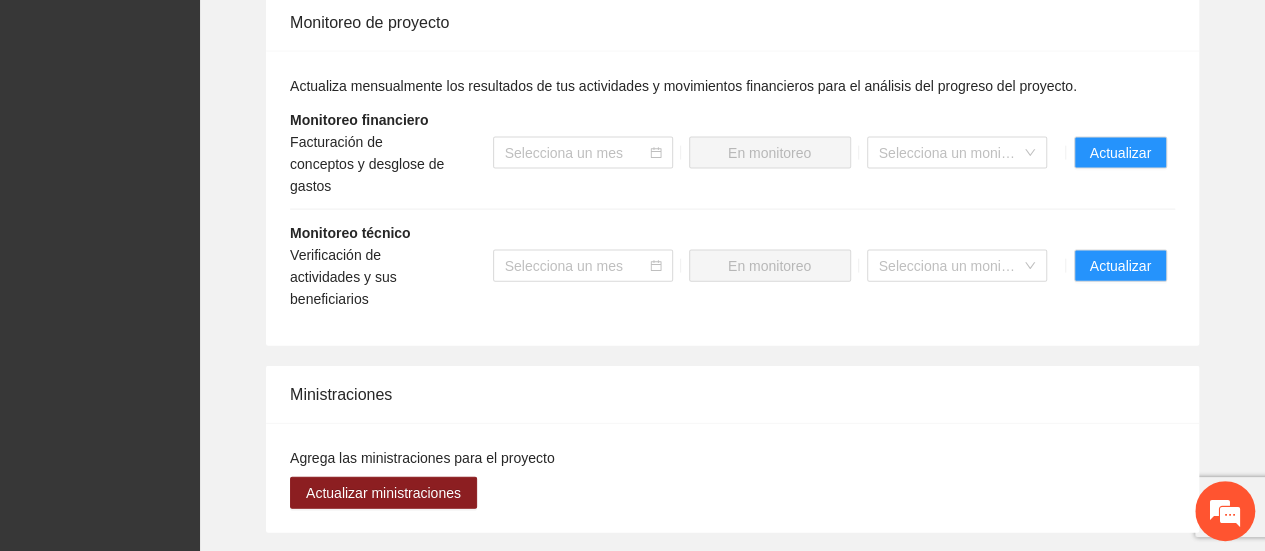 scroll, scrollTop: 2100, scrollLeft: 0, axis: vertical 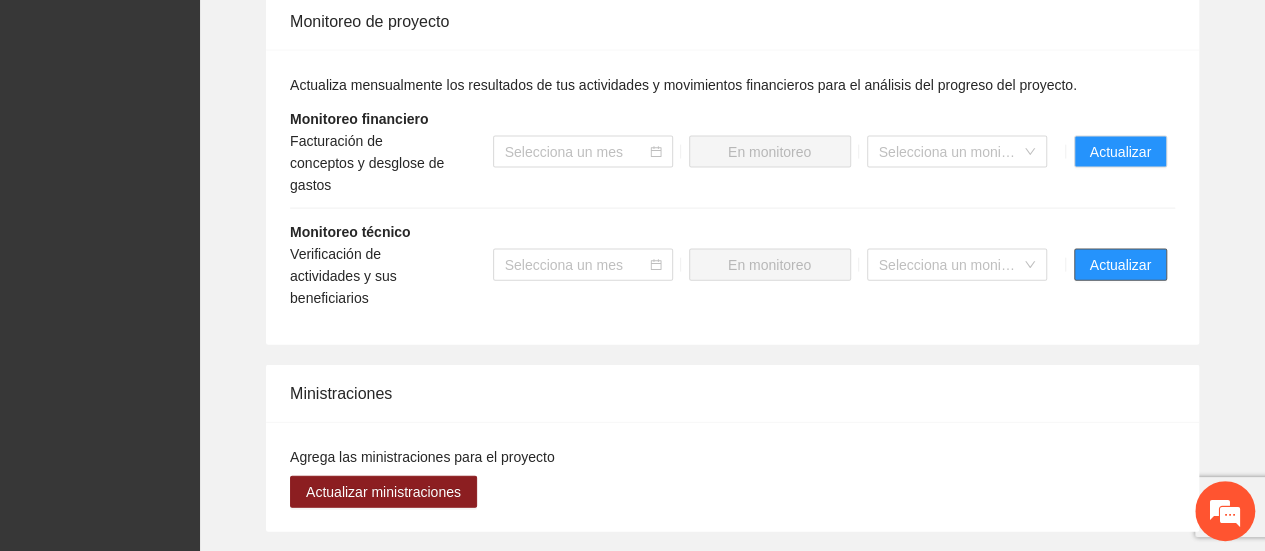click on "Actualizar" at bounding box center (1120, 265) 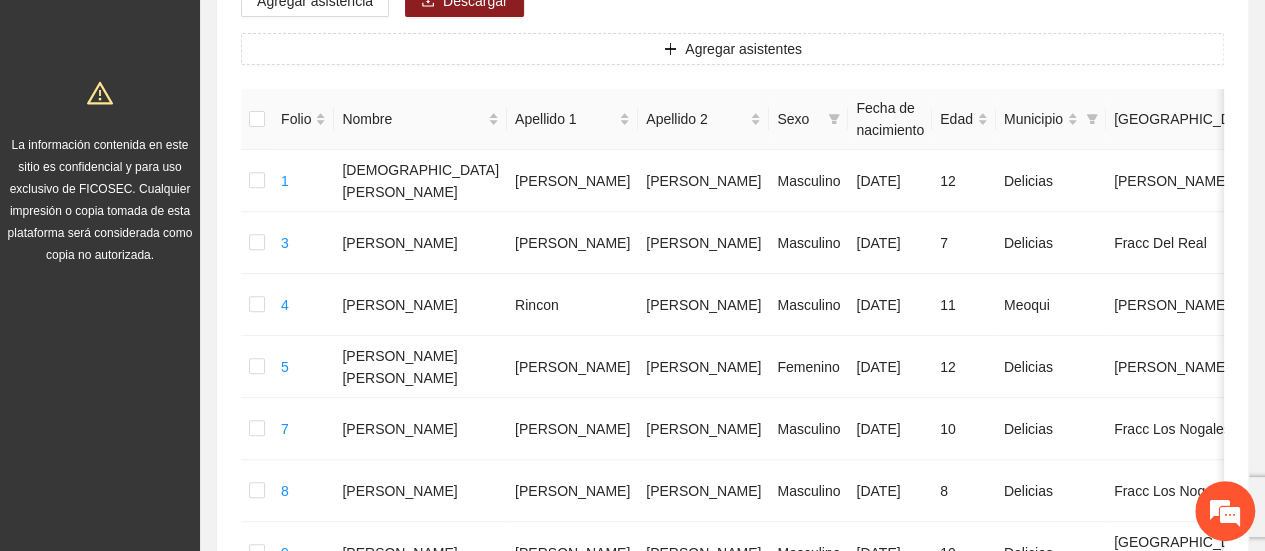 scroll, scrollTop: 0, scrollLeft: 0, axis: both 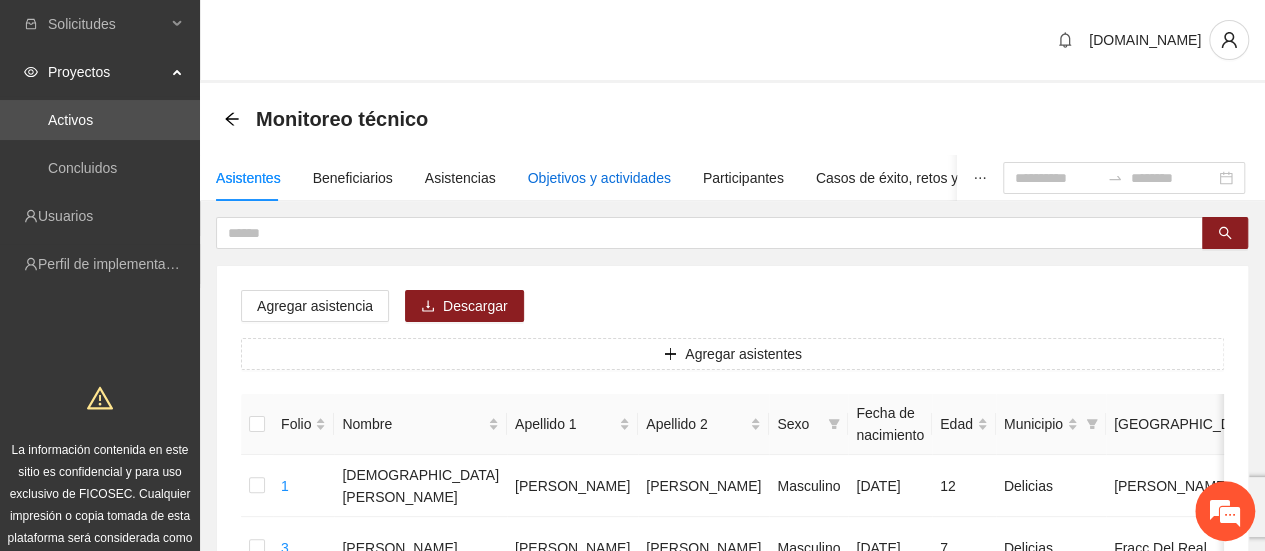 click on "Objetivos y actividades" at bounding box center [599, 178] 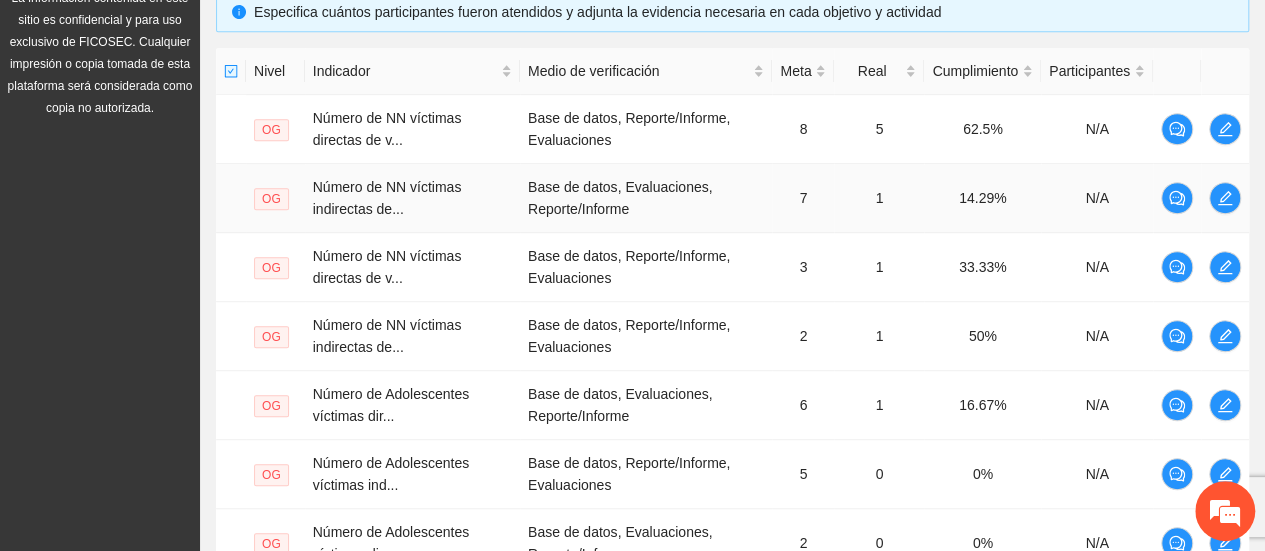 scroll, scrollTop: 873, scrollLeft: 0, axis: vertical 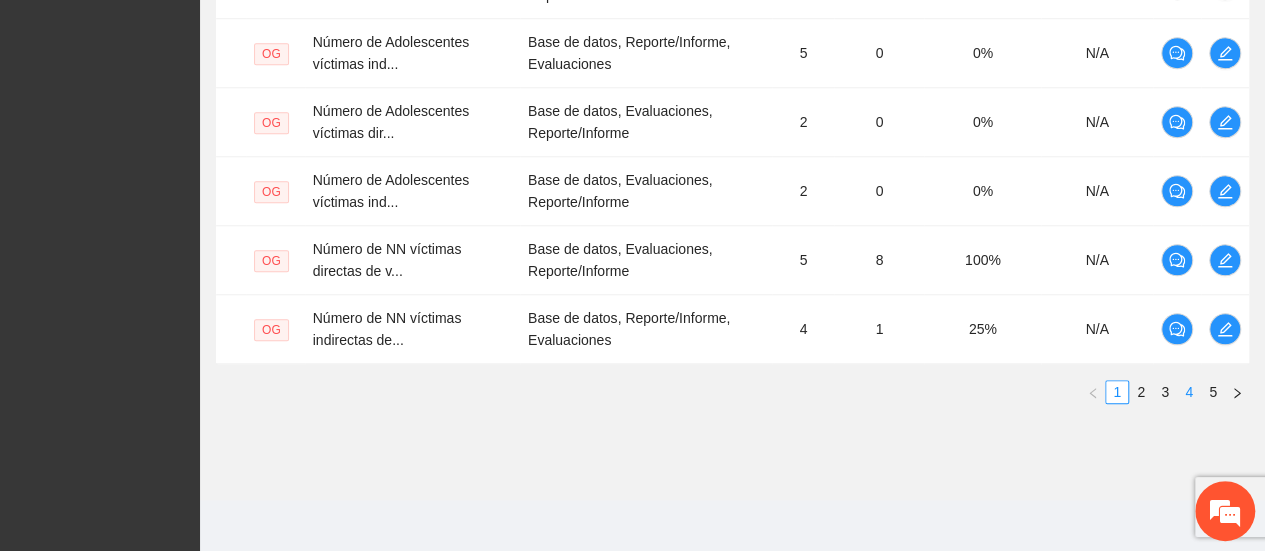 click on "4" at bounding box center (1189, 392) 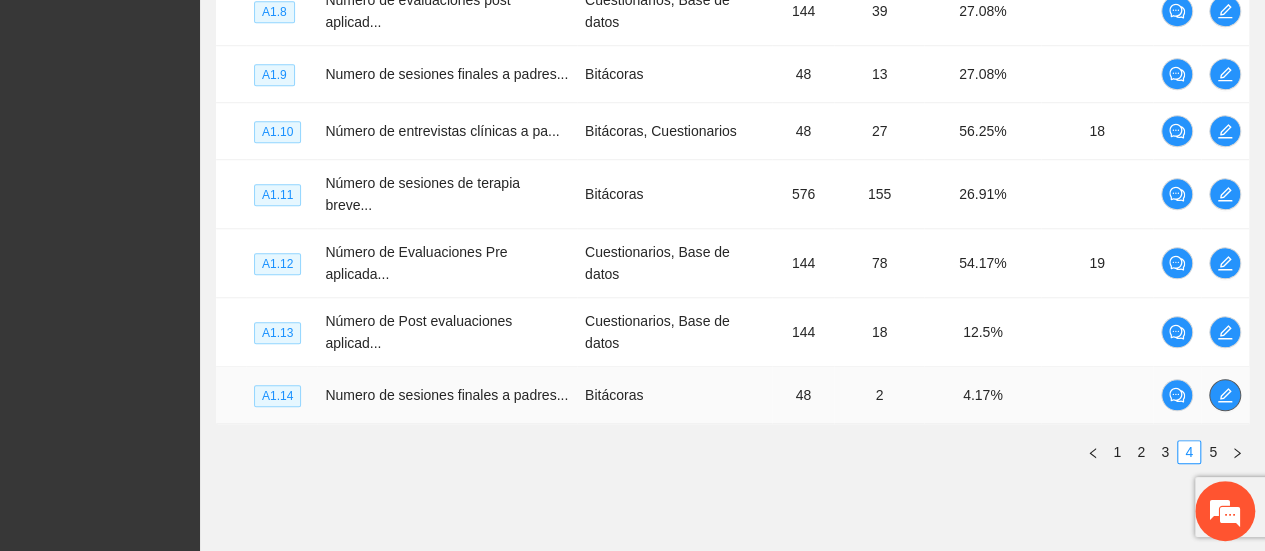 click at bounding box center [1225, 395] 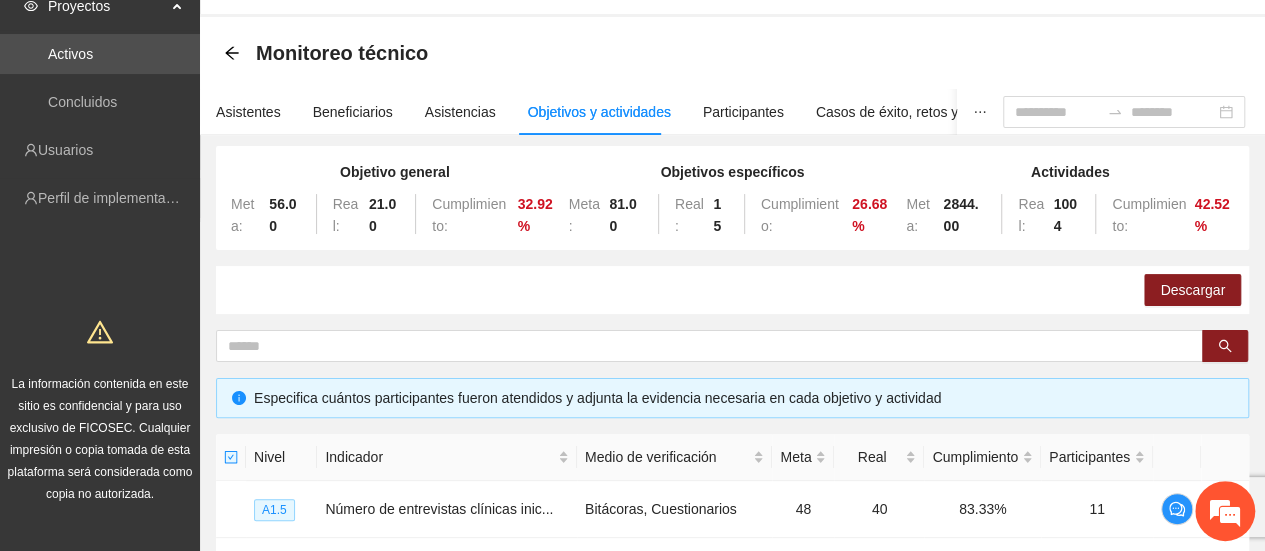 scroll, scrollTop: 53, scrollLeft: 0, axis: vertical 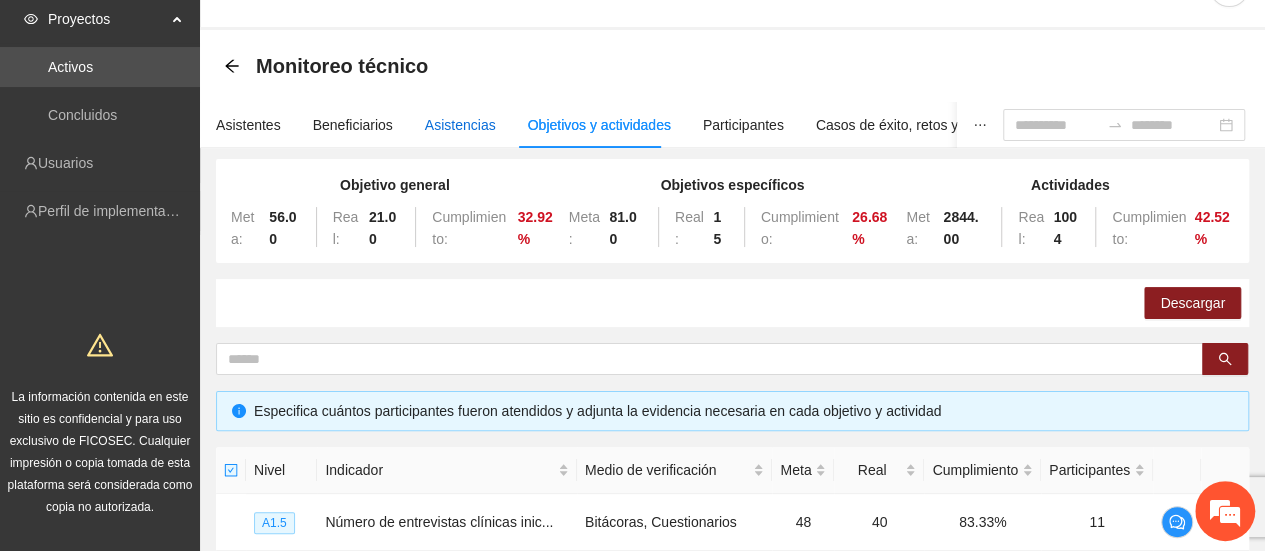 click on "Asistencias" at bounding box center (460, 125) 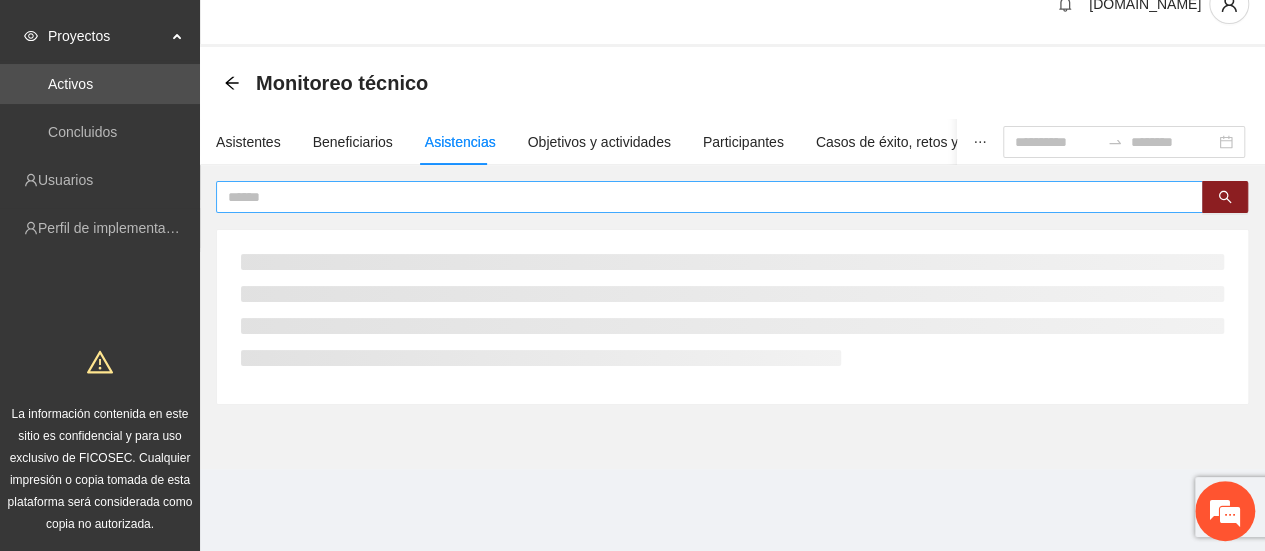 scroll, scrollTop: 53, scrollLeft: 0, axis: vertical 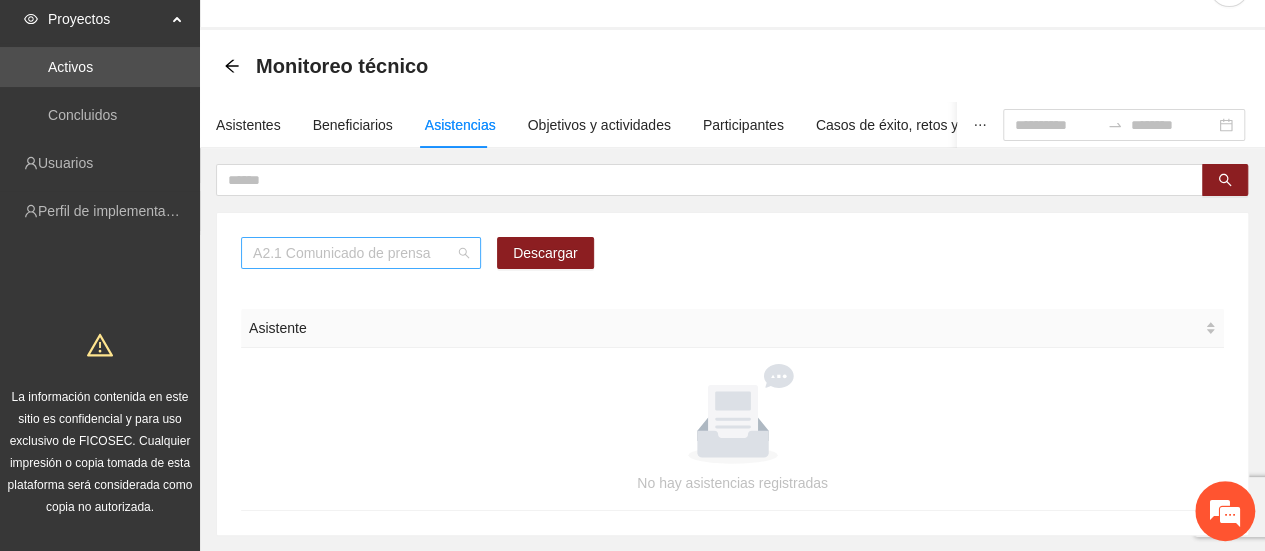 click on "A2.1 Comunicado de prensa" at bounding box center (361, 253) 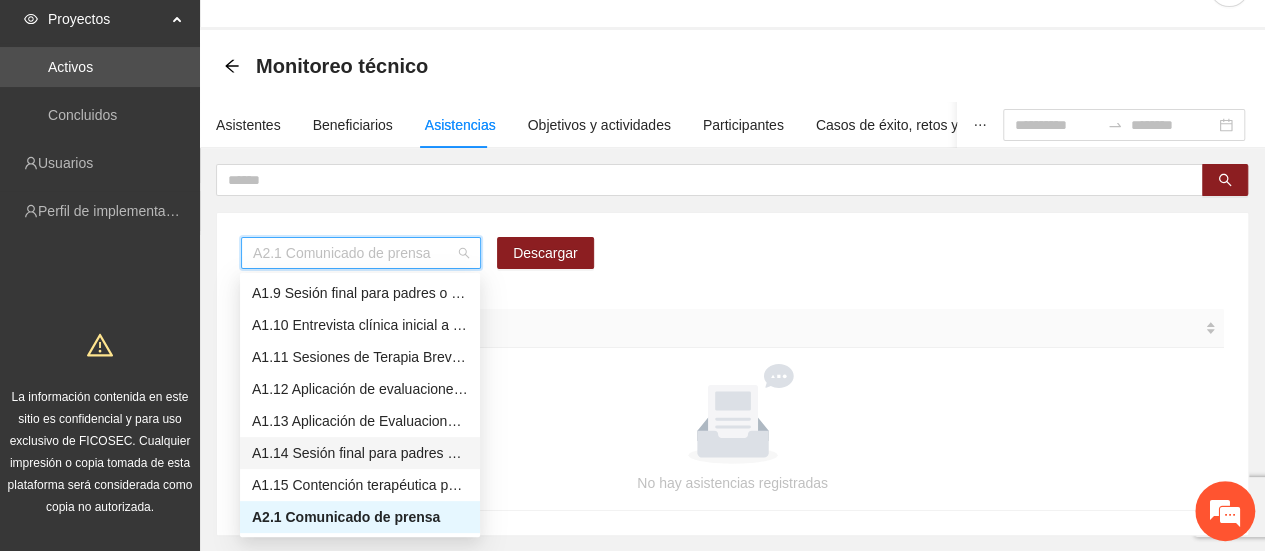 click on "A1.14 Sesión final para padres o tutores de Adolescentes" at bounding box center (360, 453) 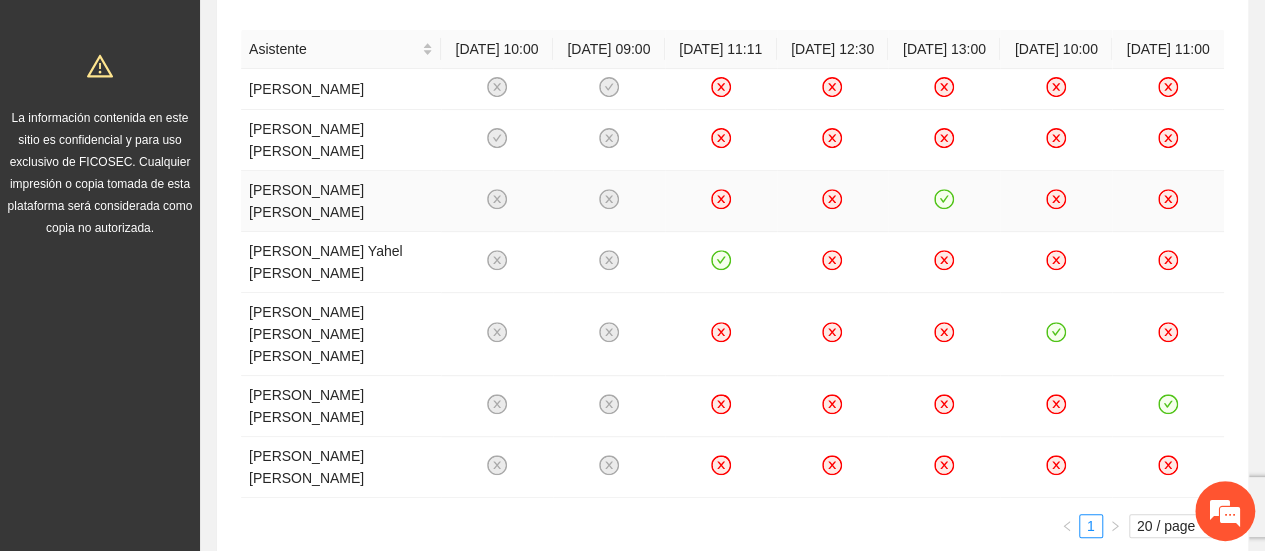 scroll, scrollTop: 290, scrollLeft: 0, axis: vertical 